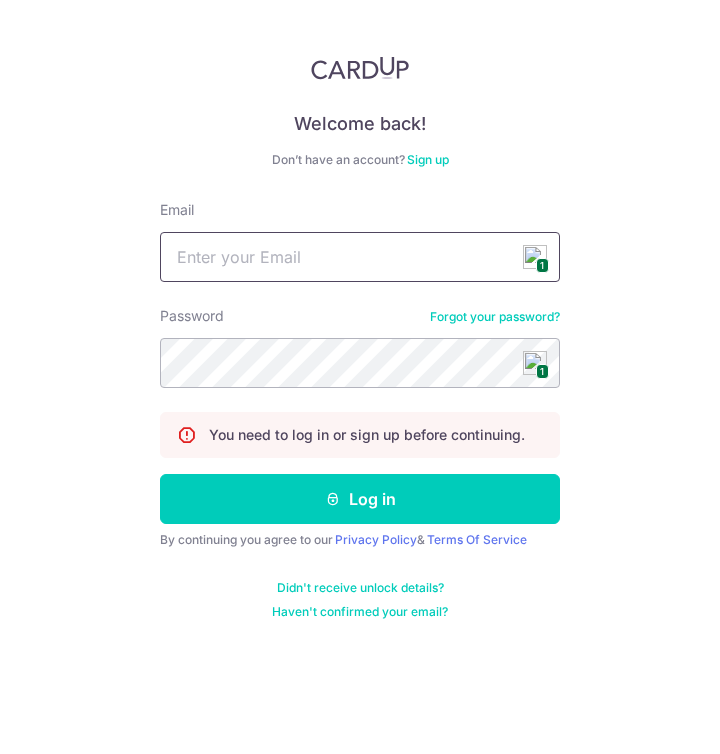 scroll, scrollTop: 0, scrollLeft: 0, axis: both 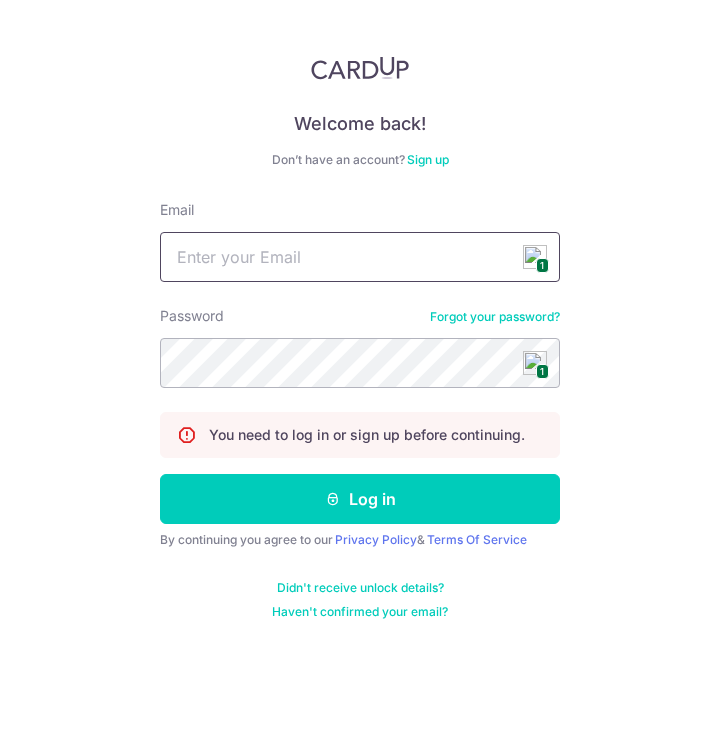click at bounding box center [535, 257] 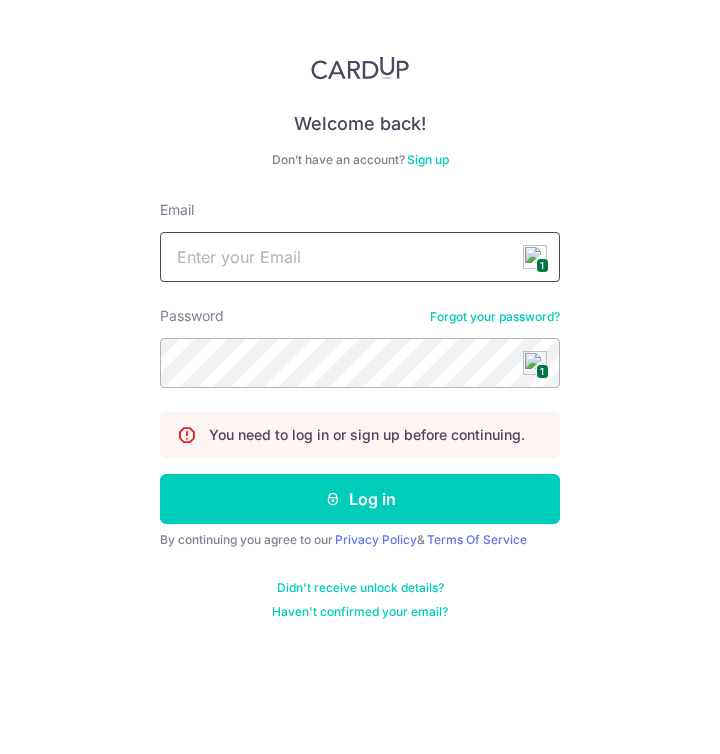 type on "[EMAIL]" 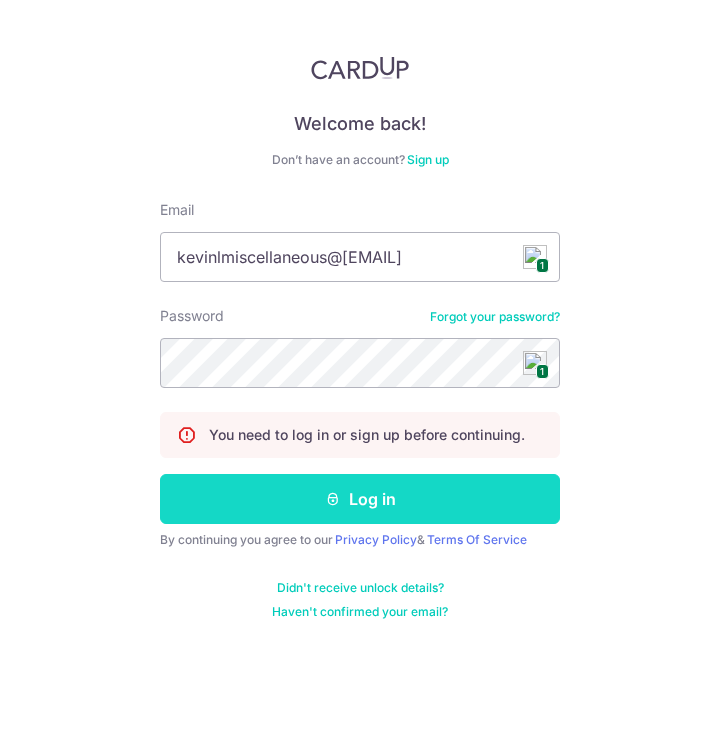 click on "Log in" at bounding box center [360, 499] 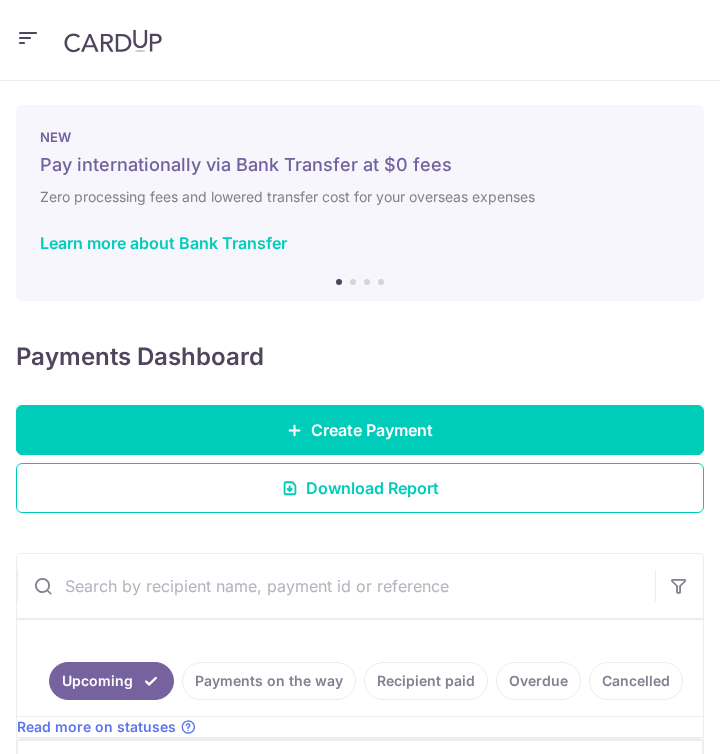 scroll, scrollTop: 0, scrollLeft: 0, axis: both 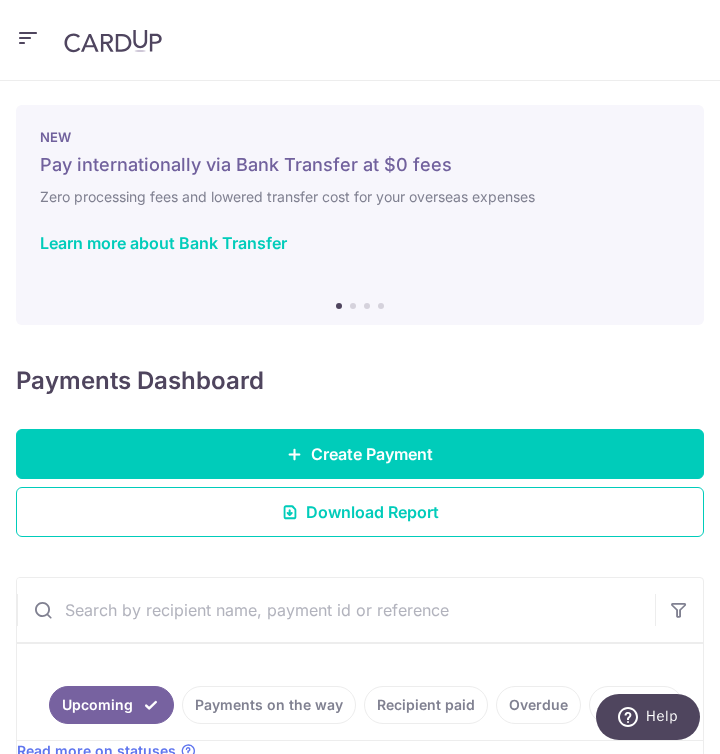 click at bounding box center (28, 38) 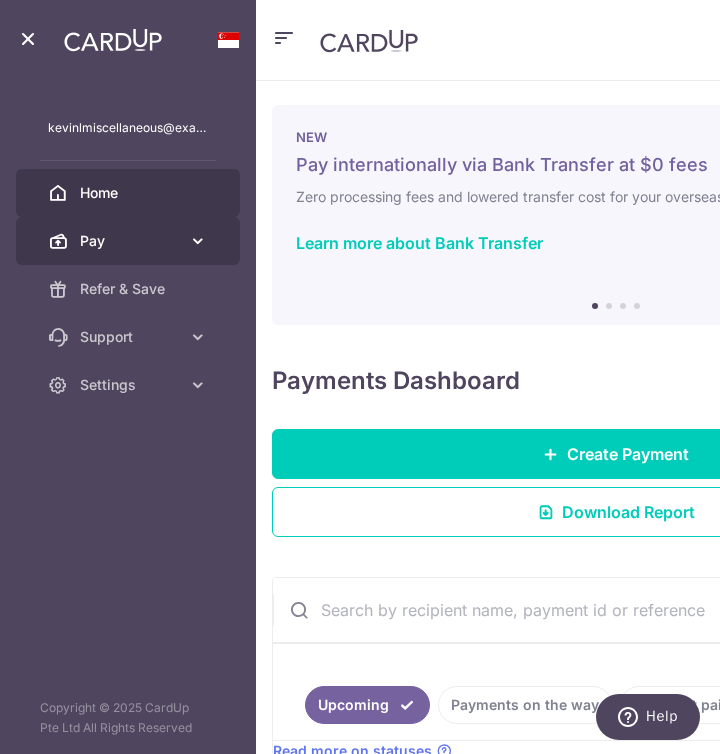 click on "Pay" at bounding box center [128, 241] 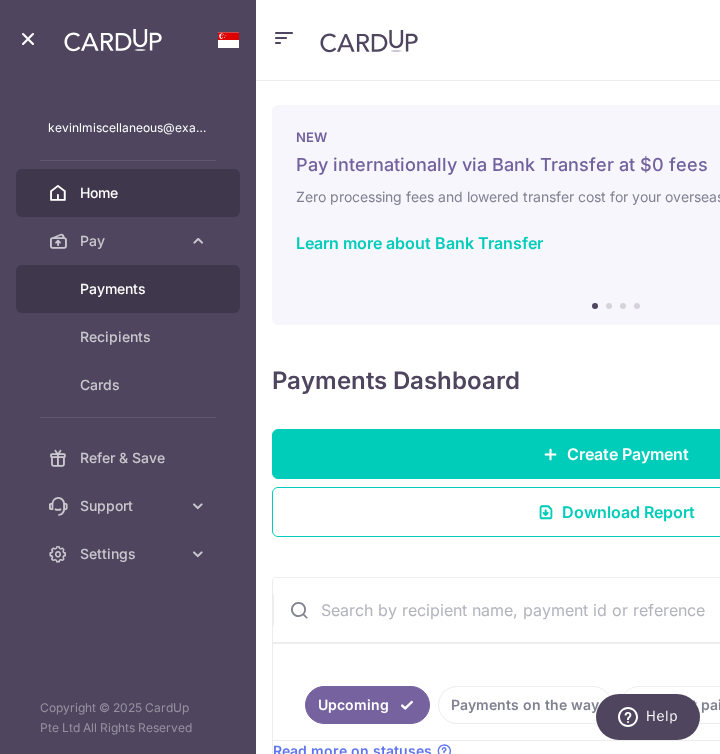 click on "Payments" at bounding box center [144, 289] 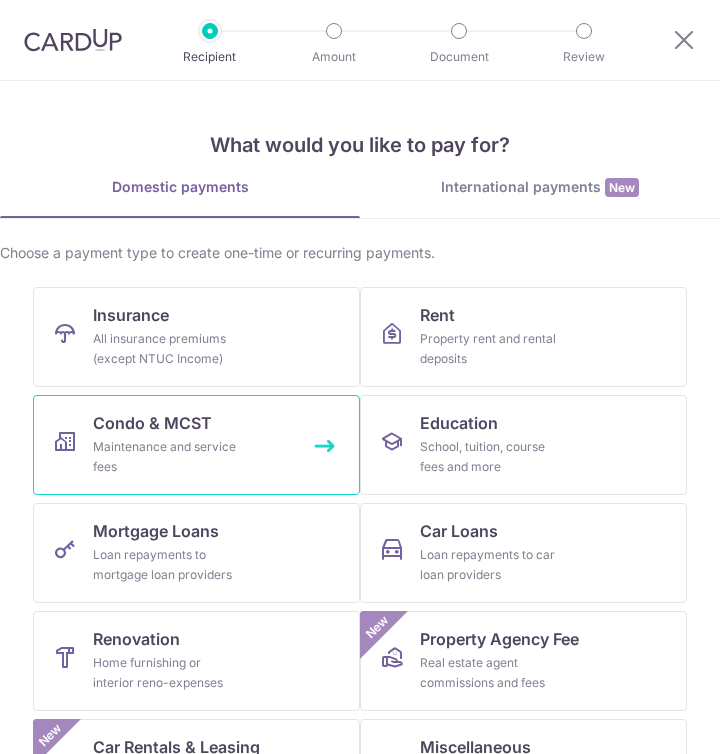 scroll, scrollTop: 0, scrollLeft: 0, axis: both 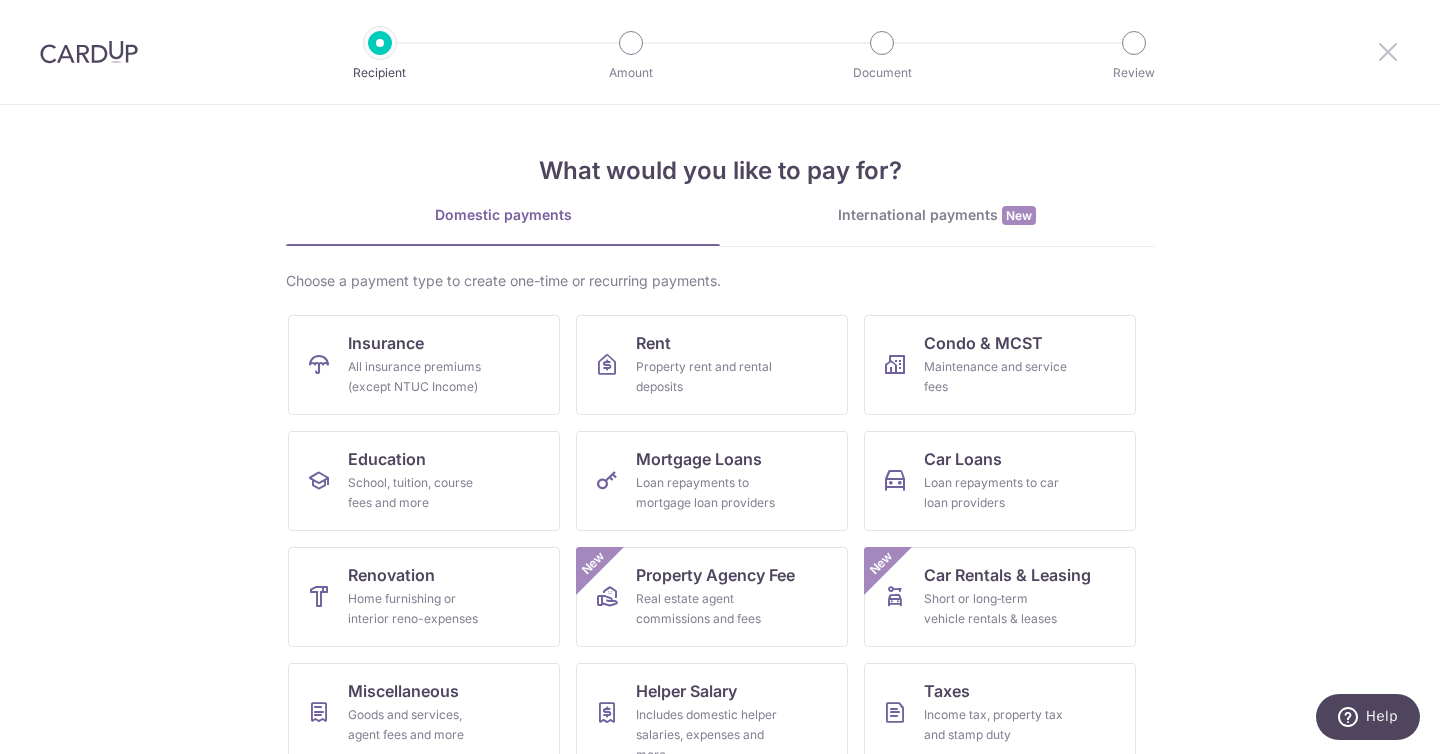 click at bounding box center [1388, 51] 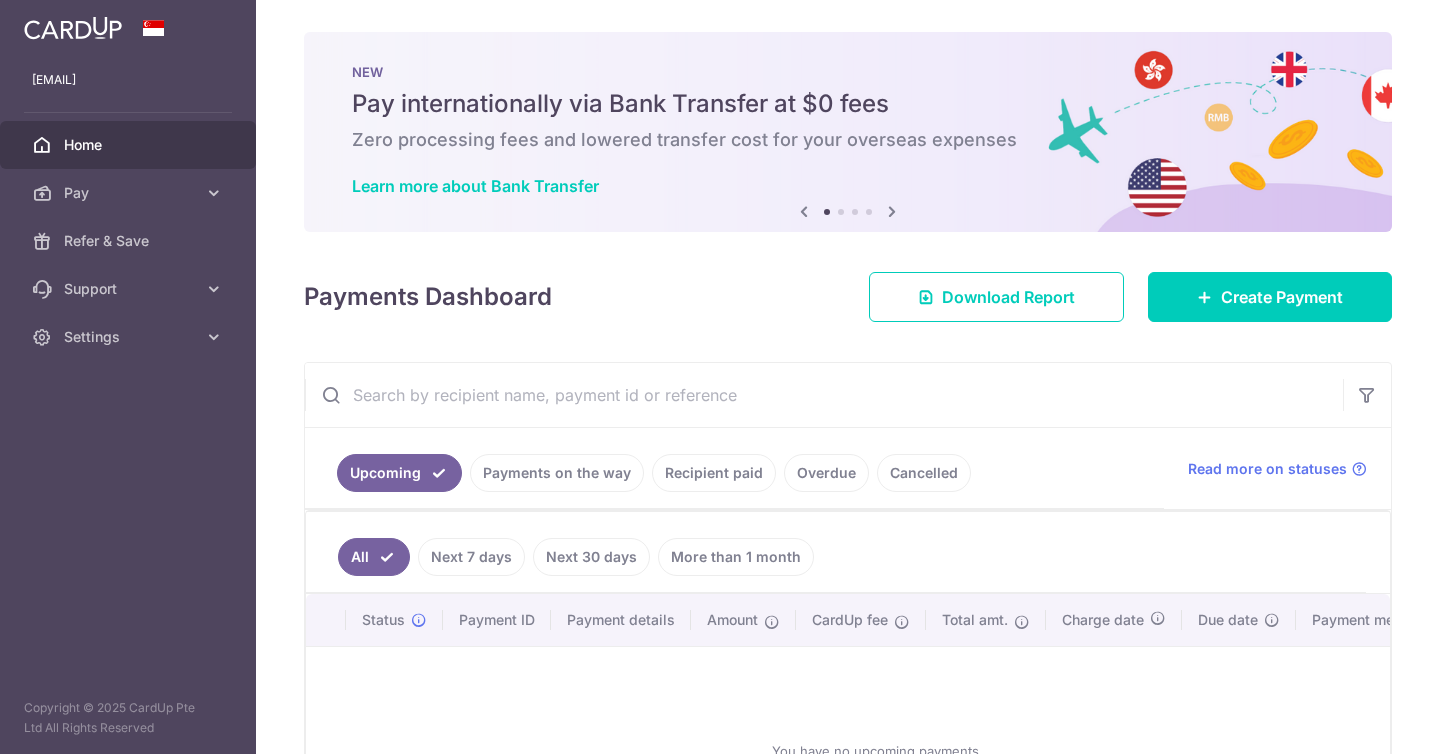 scroll, scrollTop: 0, scrollLeft: 0, axis: both 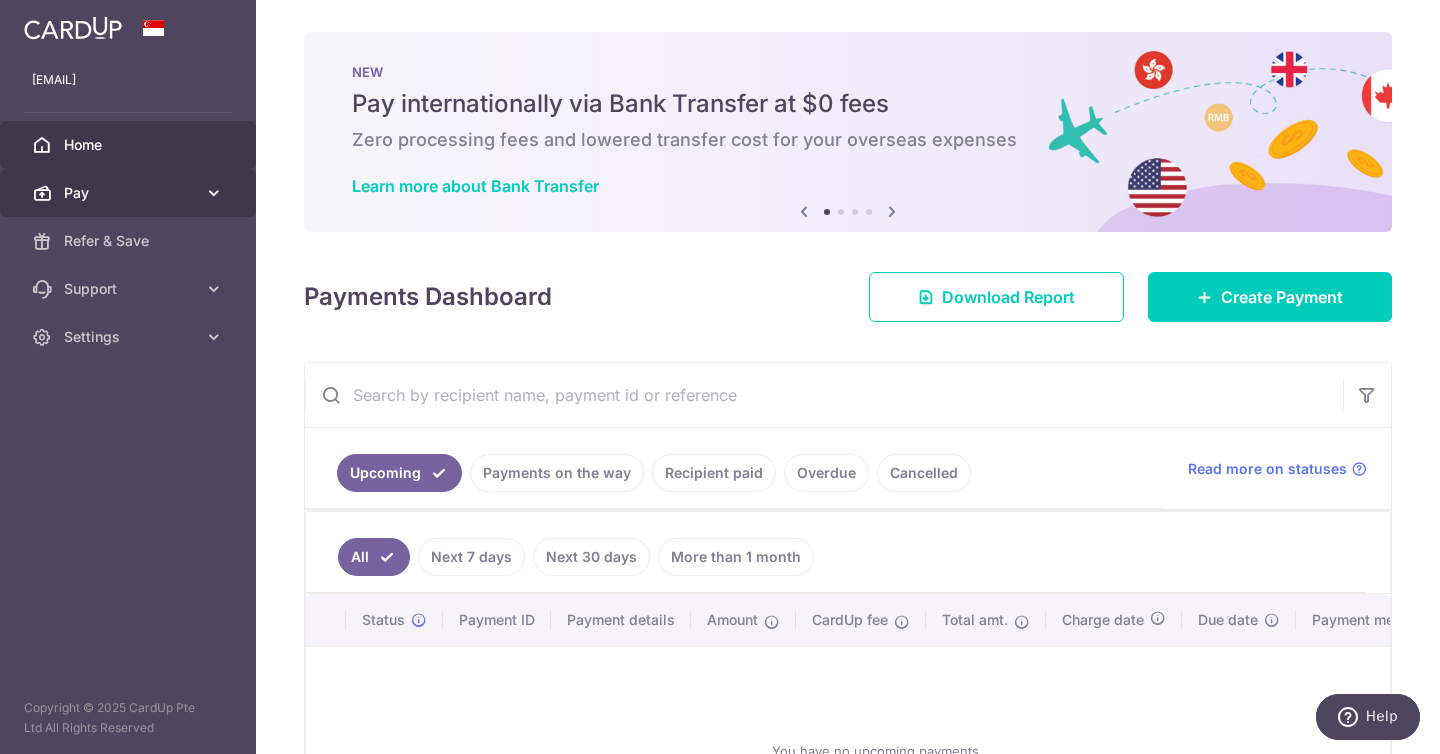 click on "Pay" at bounding box center (128, 193) 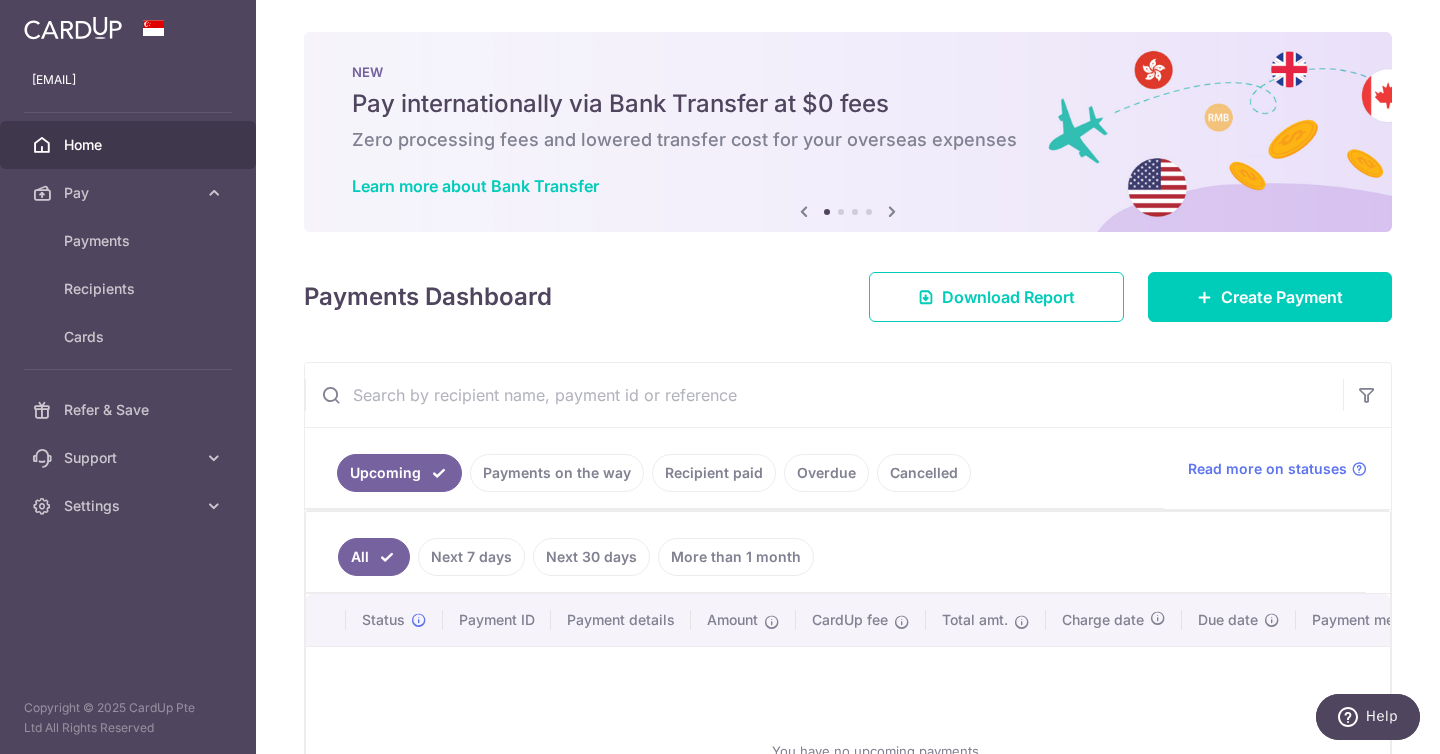 click on "Recipient paid" at bounding box center (714, 473) 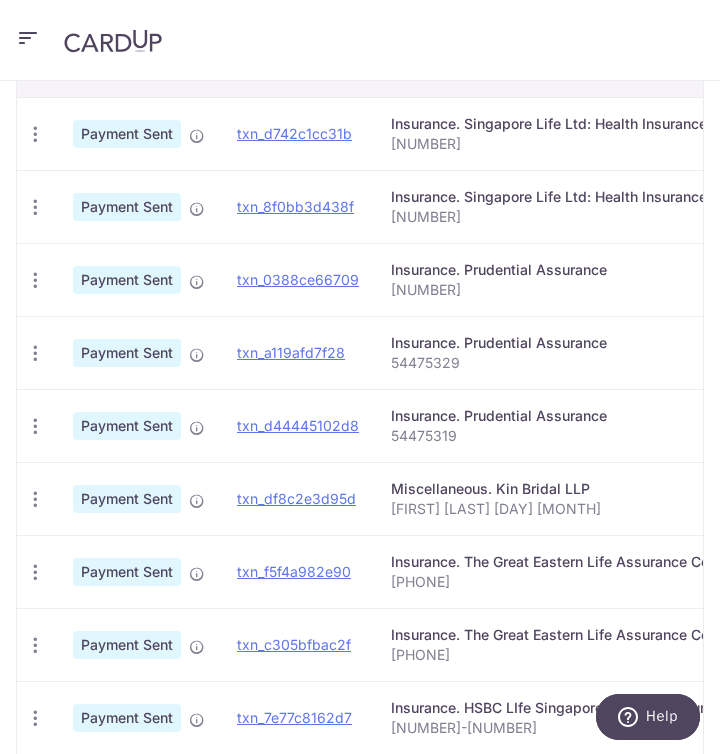 scroll, scrollTop: 721, scrollLeft: 0, axis: vertical 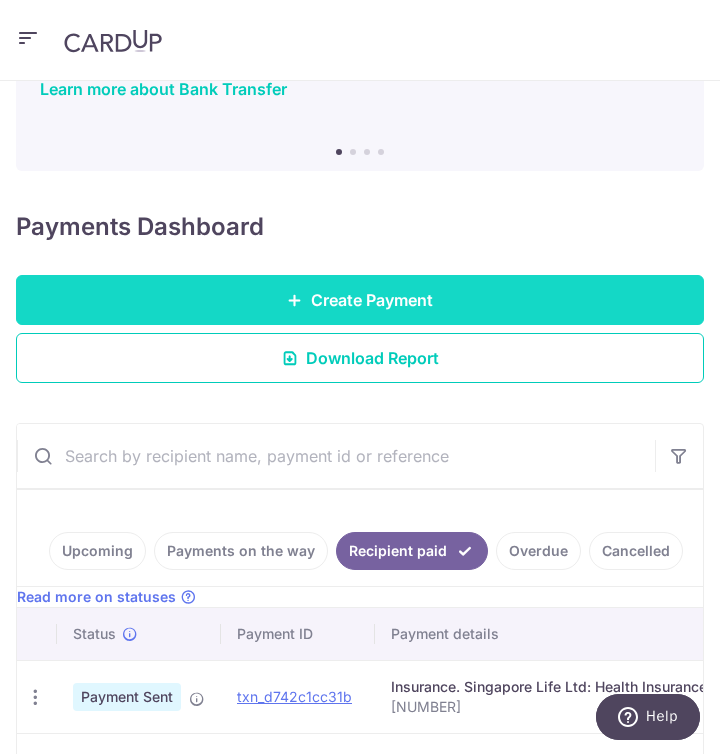 click on "Create Payment" at bounding box center (372, 300) 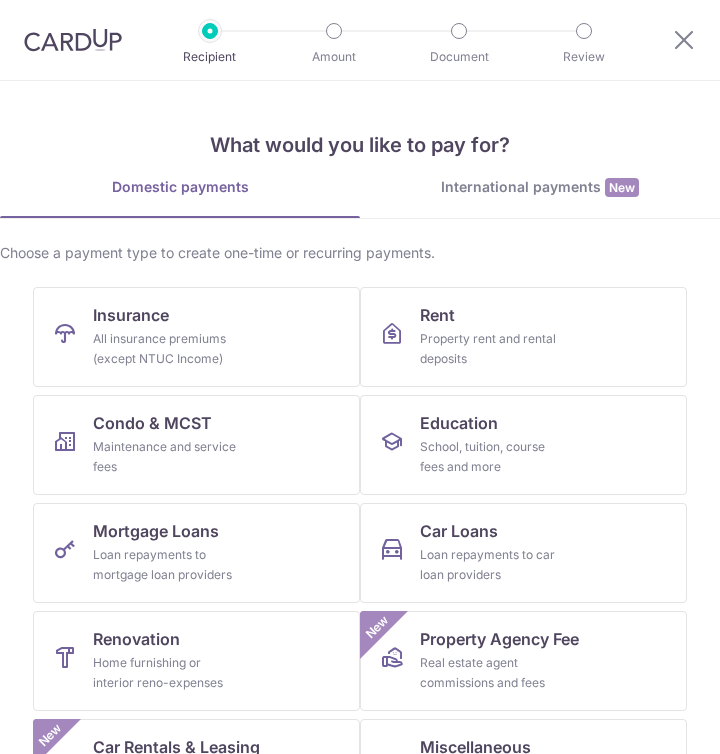 scroll, scrollTop: 0, scrollLeft: 0, axis: both 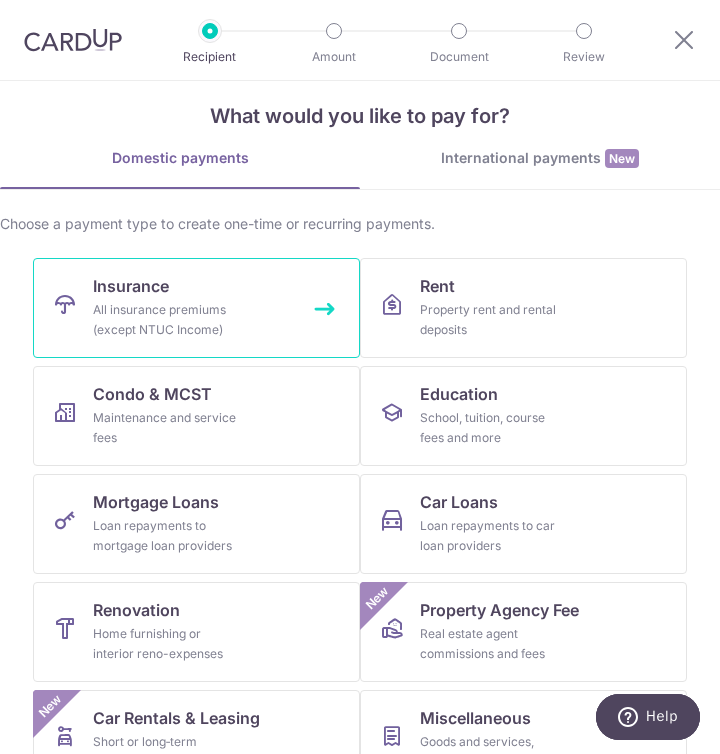 click on "Insurance All insurance premiums (except NTUC Income)" at bounding box center (196, 308) 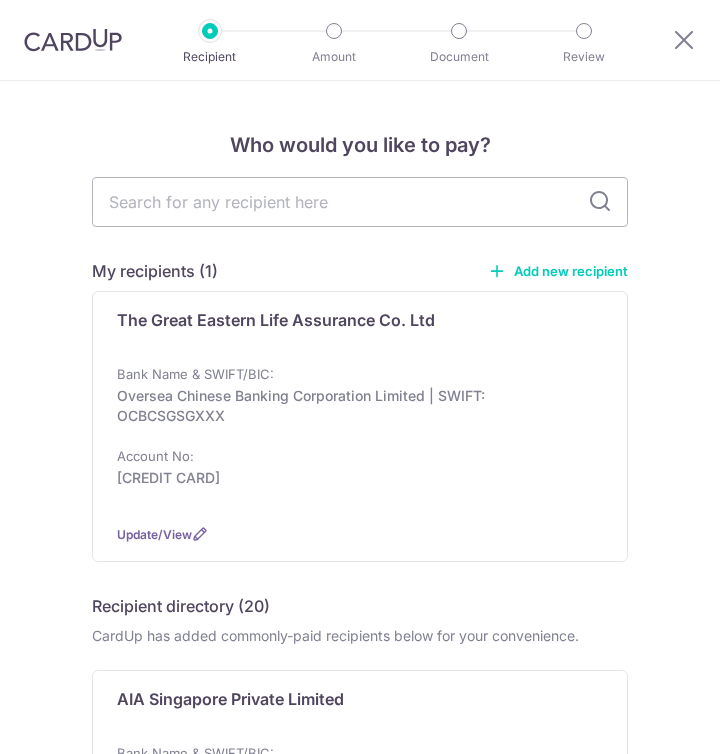 scroll, scrollTop: 0, scrollLeft: 0, axis: both 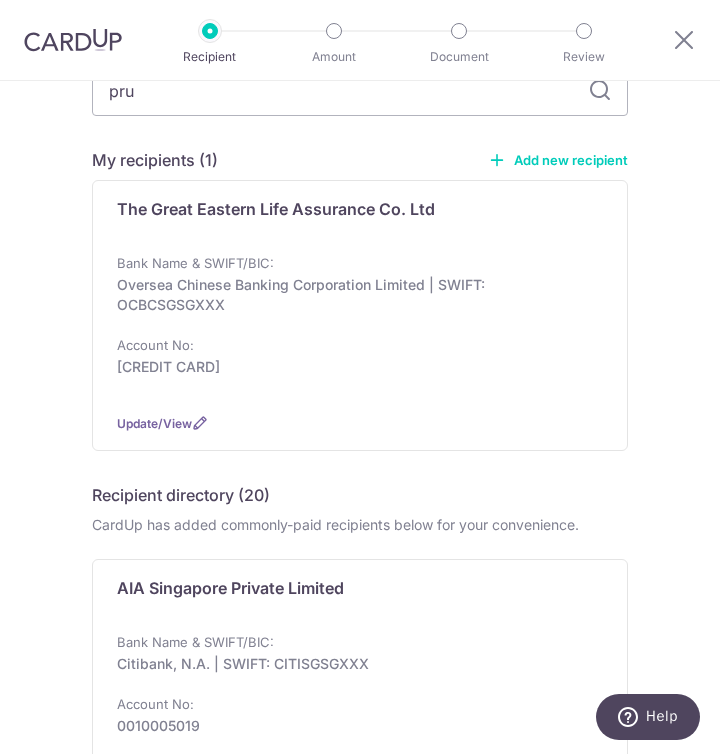 type on "prud" 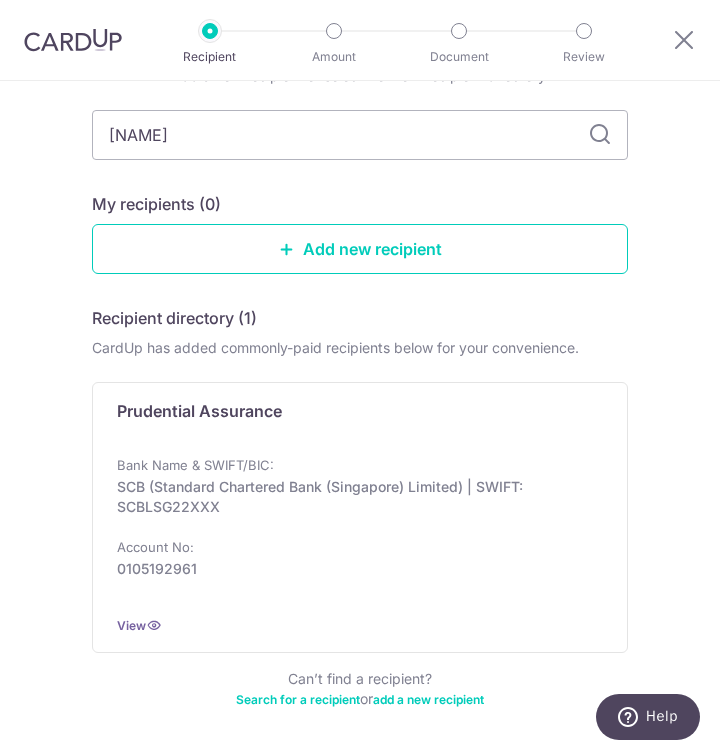 type on "prun" 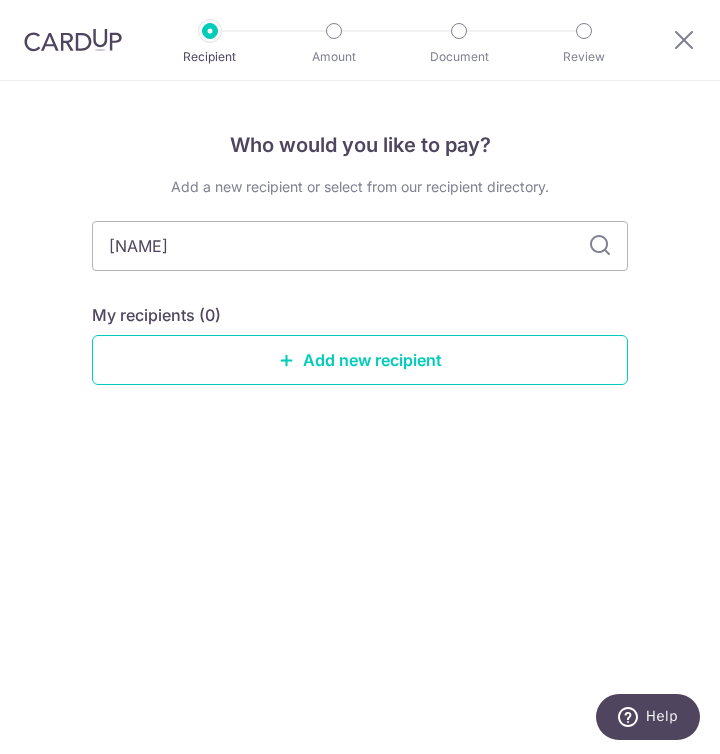 scroll, scrollTop: 0, scrollLeft: 0, axis: both 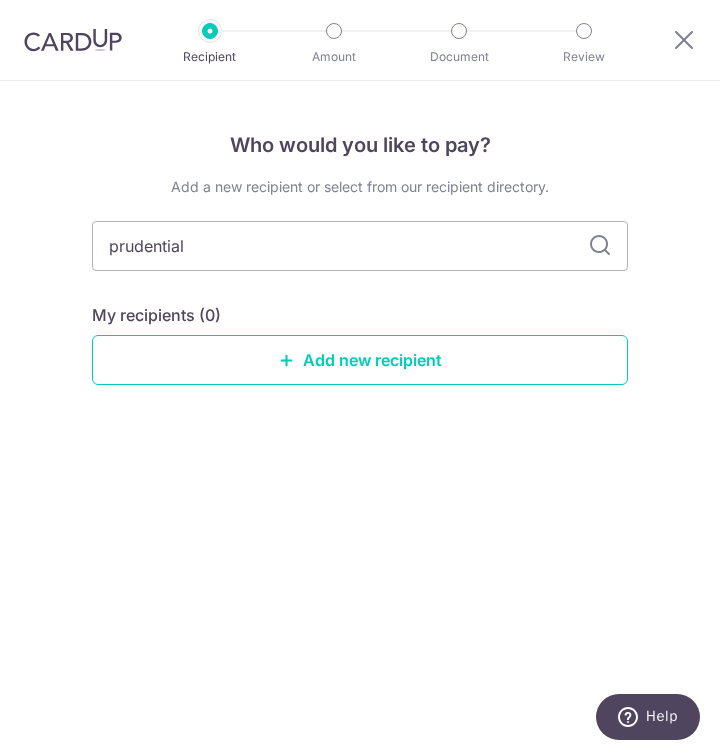 type on "prudential" 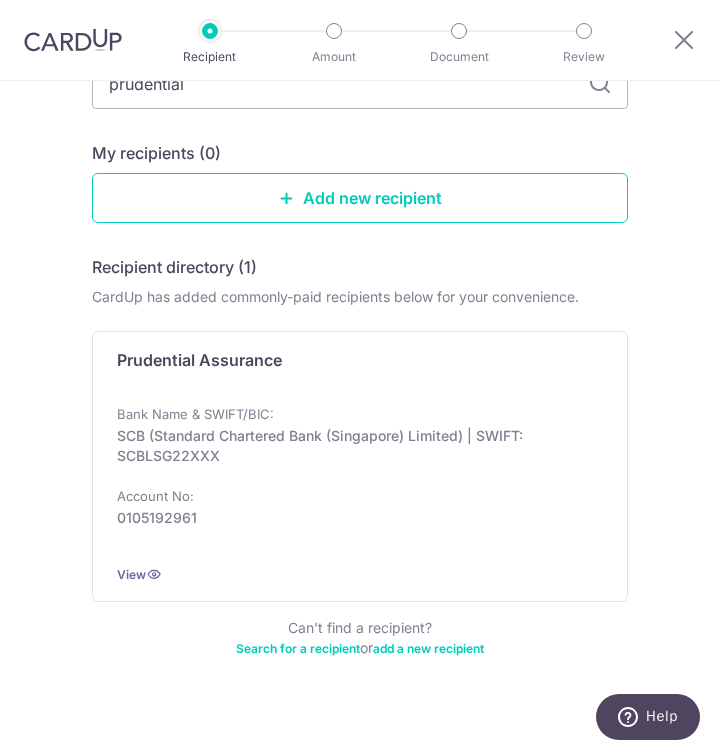 scroll, scrollTop: 185, scrollLeft: 0, axis: vertical 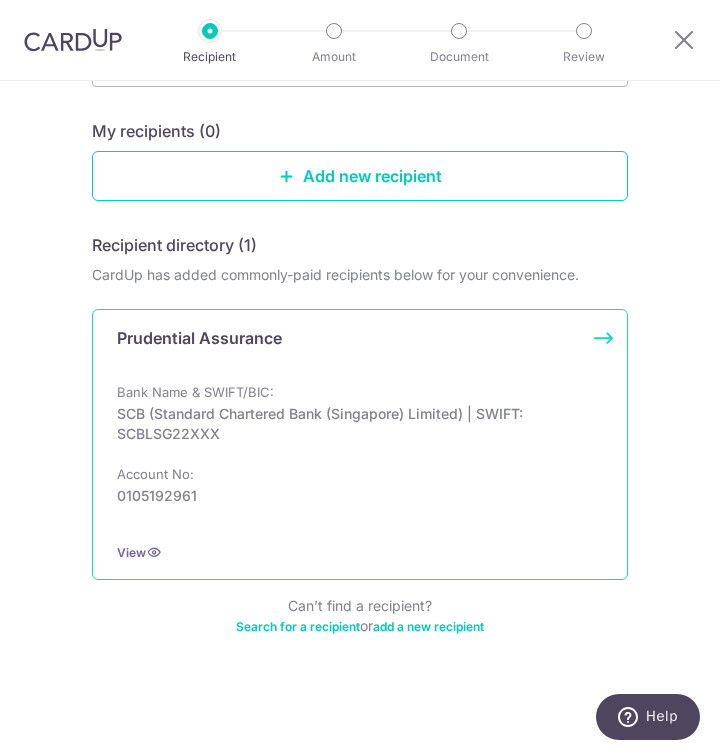 click on "Bank Name & SWIFT/BIC:
SCB (Standard Chartered Bank (Singapore) Limited) | SWIFT: SCBLSG22XXX
Account No:
0105192961" at bounding box center [360, 454] 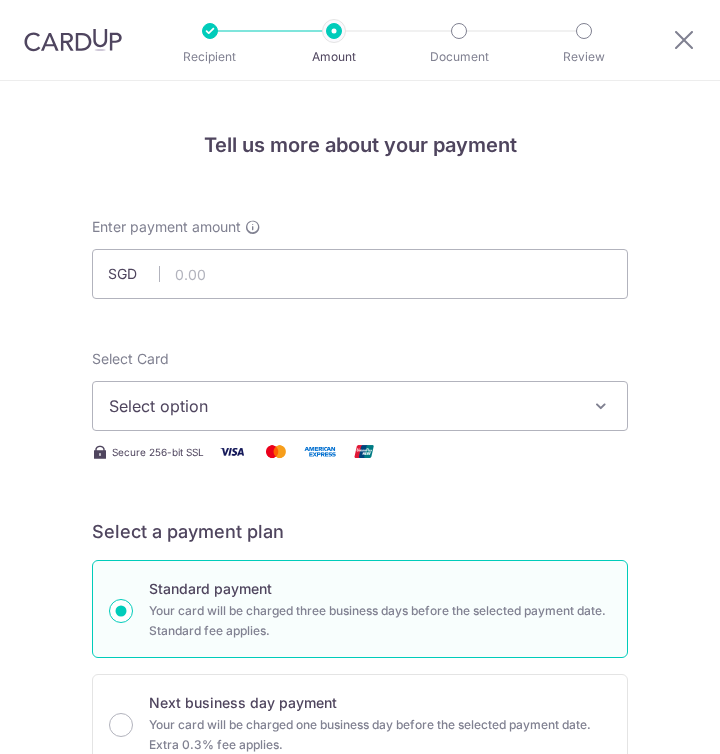 scroll, scrollTop: 0, scrollLeft: 0, axis: both 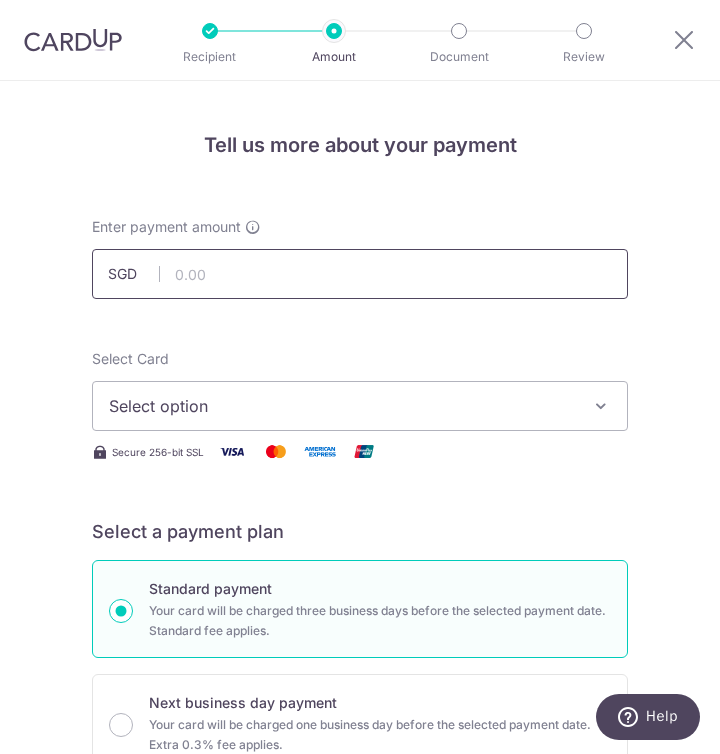 click at bounding box center (360, 274) 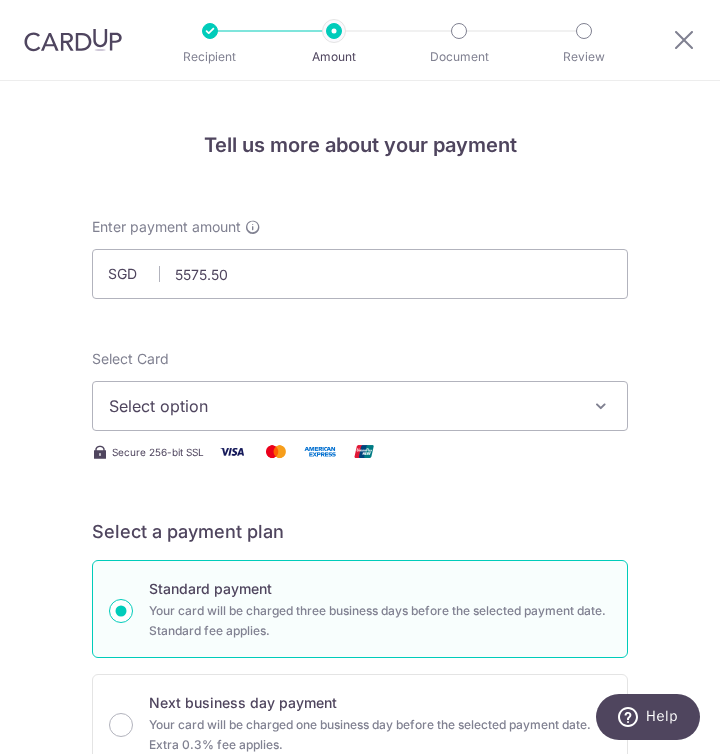 click on "Select option" at bounding box center [360, 406] 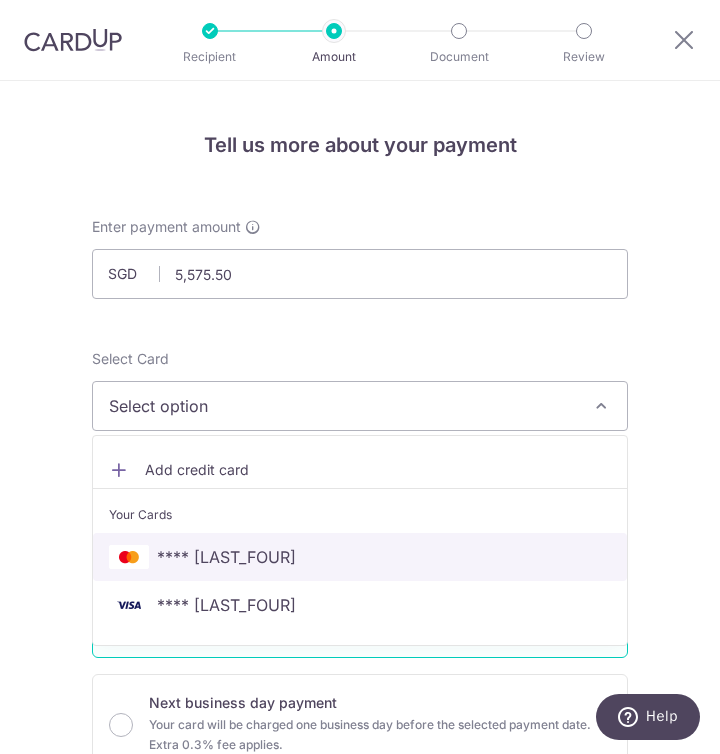 click on "**** [LAST_FOUR]" at bounding box center (360, 557) 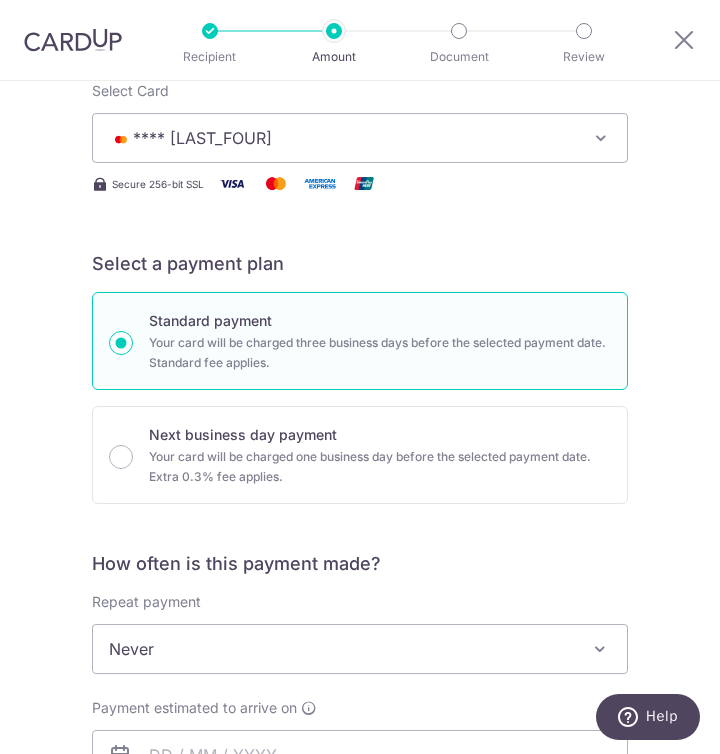 scroll, scrollTop: 383, scrollLeft: 0, axis: vertical 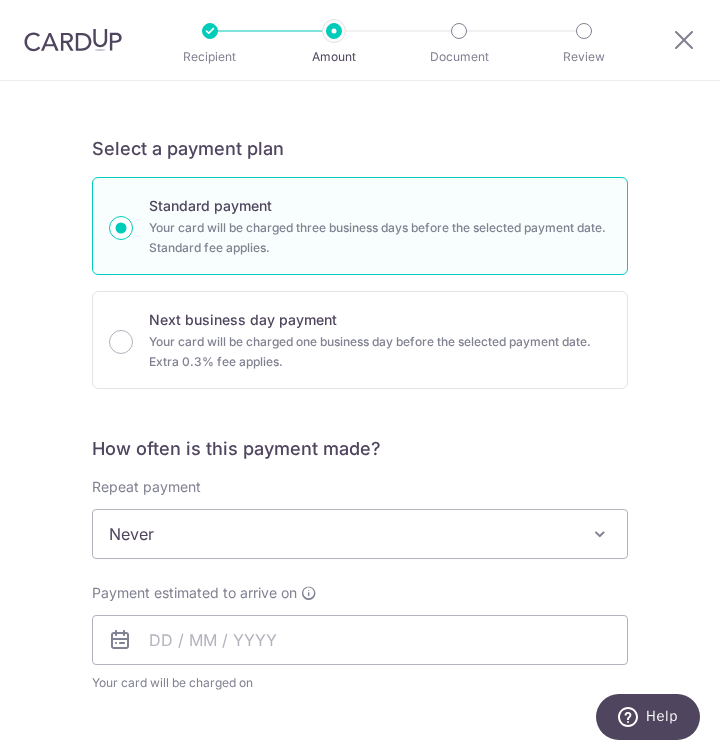 click on "Never" at bounding box center [360, 534] 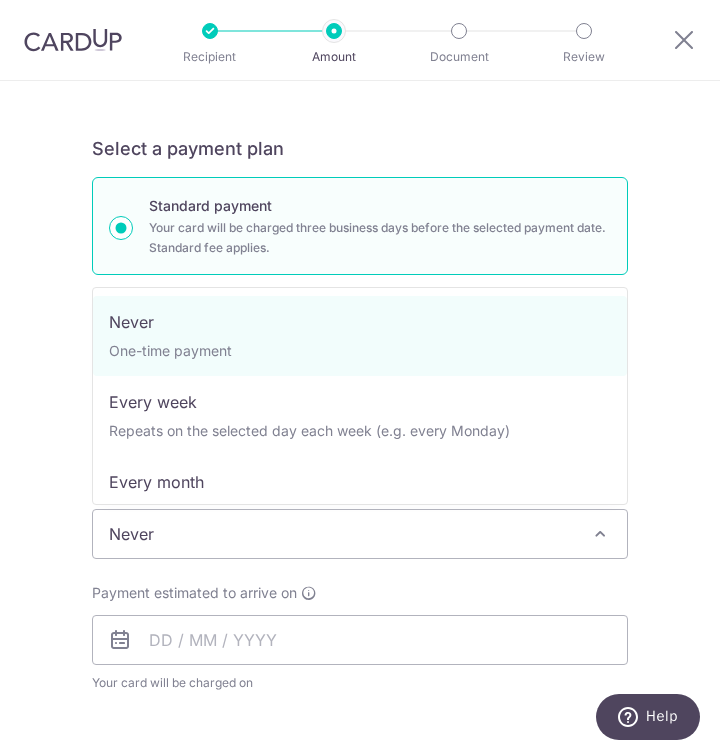 click on "Never" at bounding box center (360, 534) 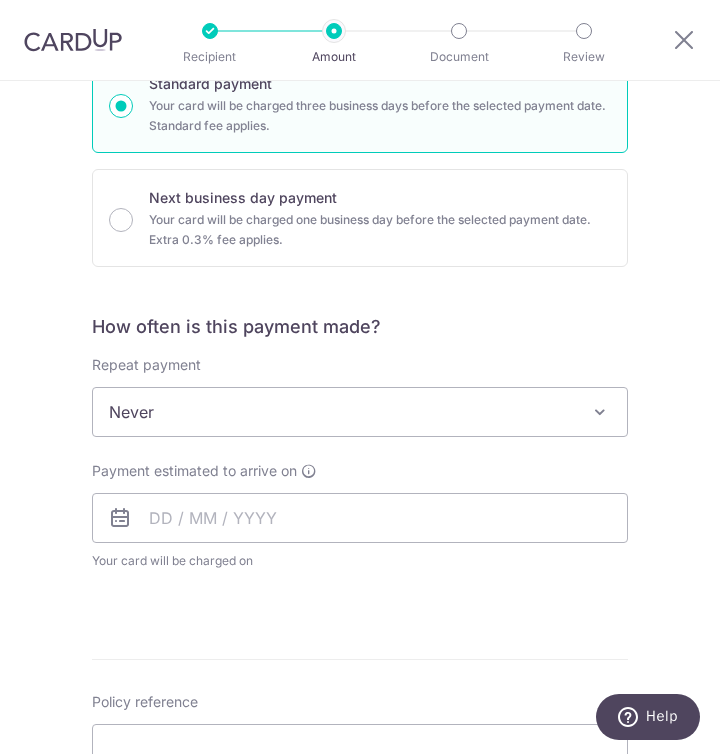scroll, scrollTop: 508, scrollLeft: 0, axis: vertical 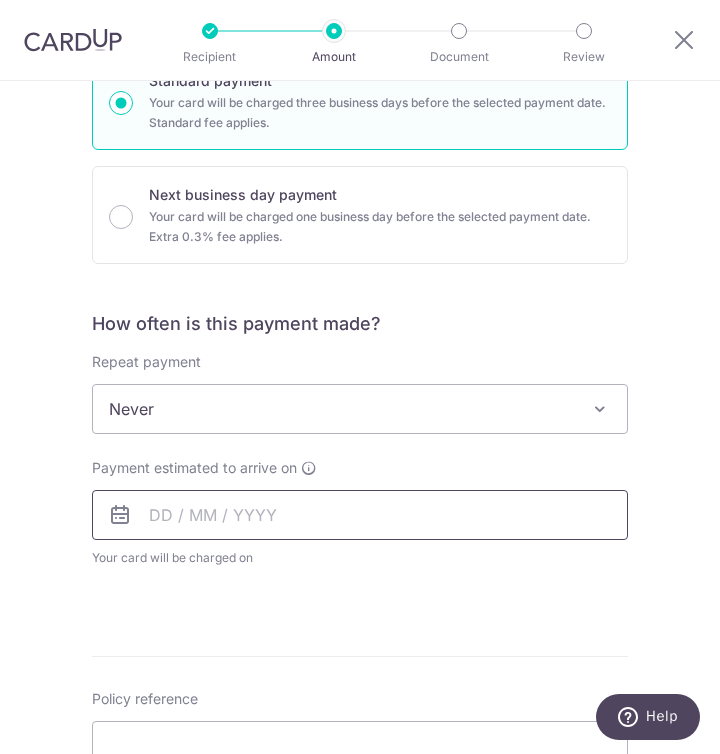 click at bounding box center [360, 515] 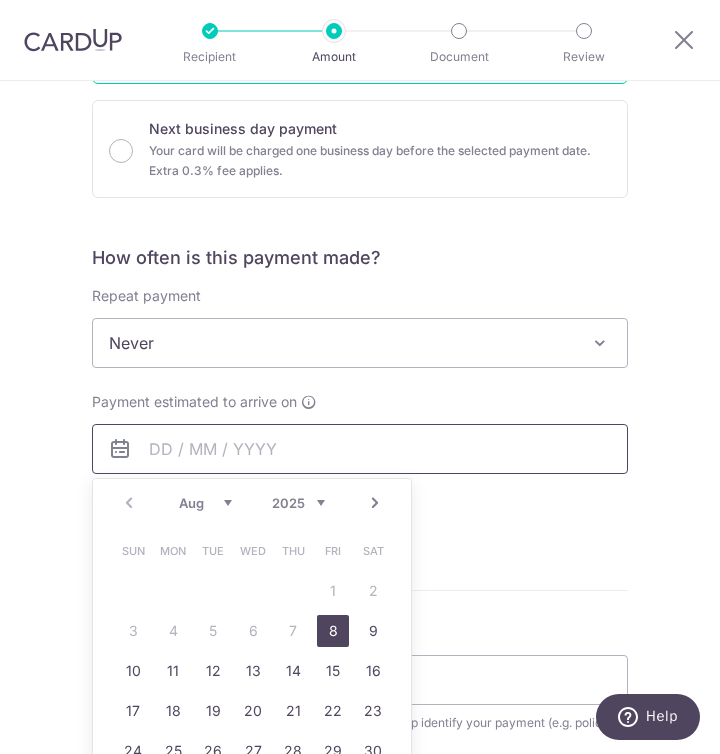 scroll, scrollTop: 608, scrollLeft: 0, axis: vertical 